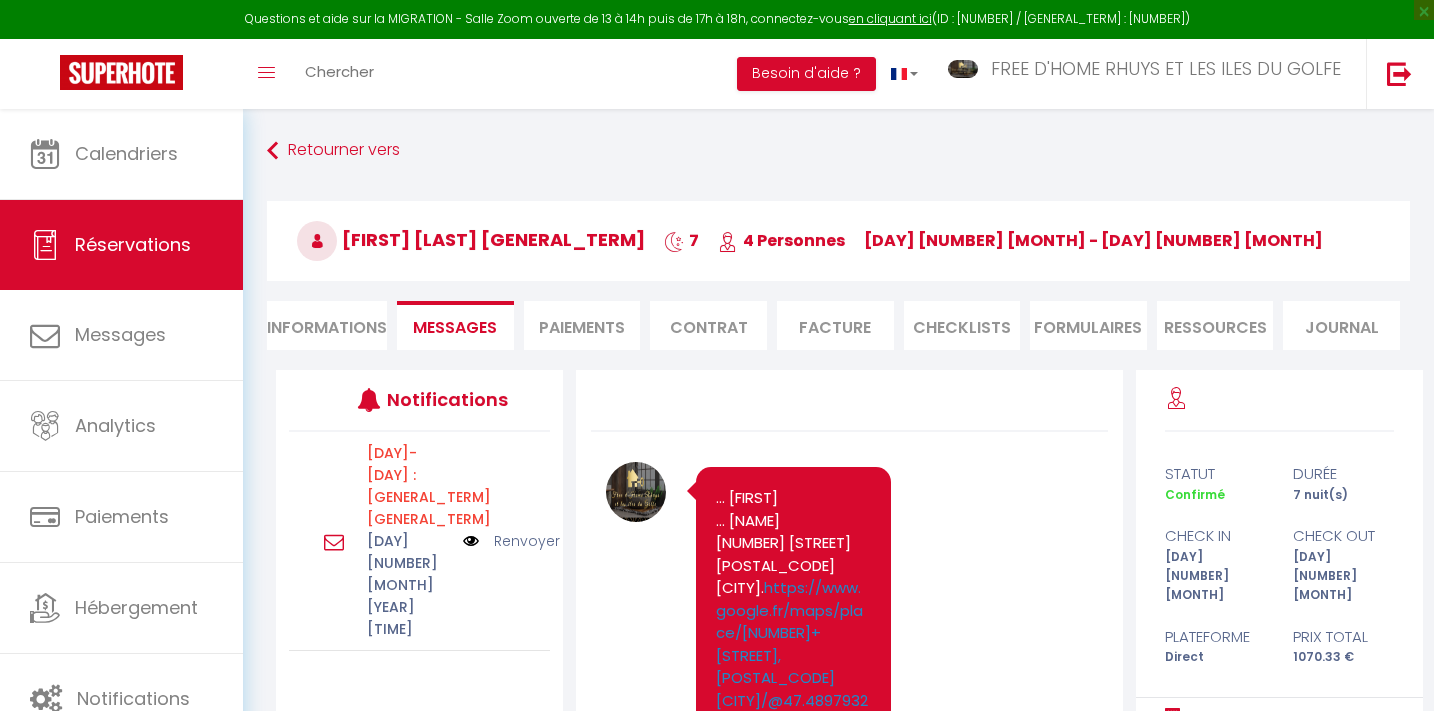 scroll, scrollTop: 213, scrollLeft: 0, axis: vertical 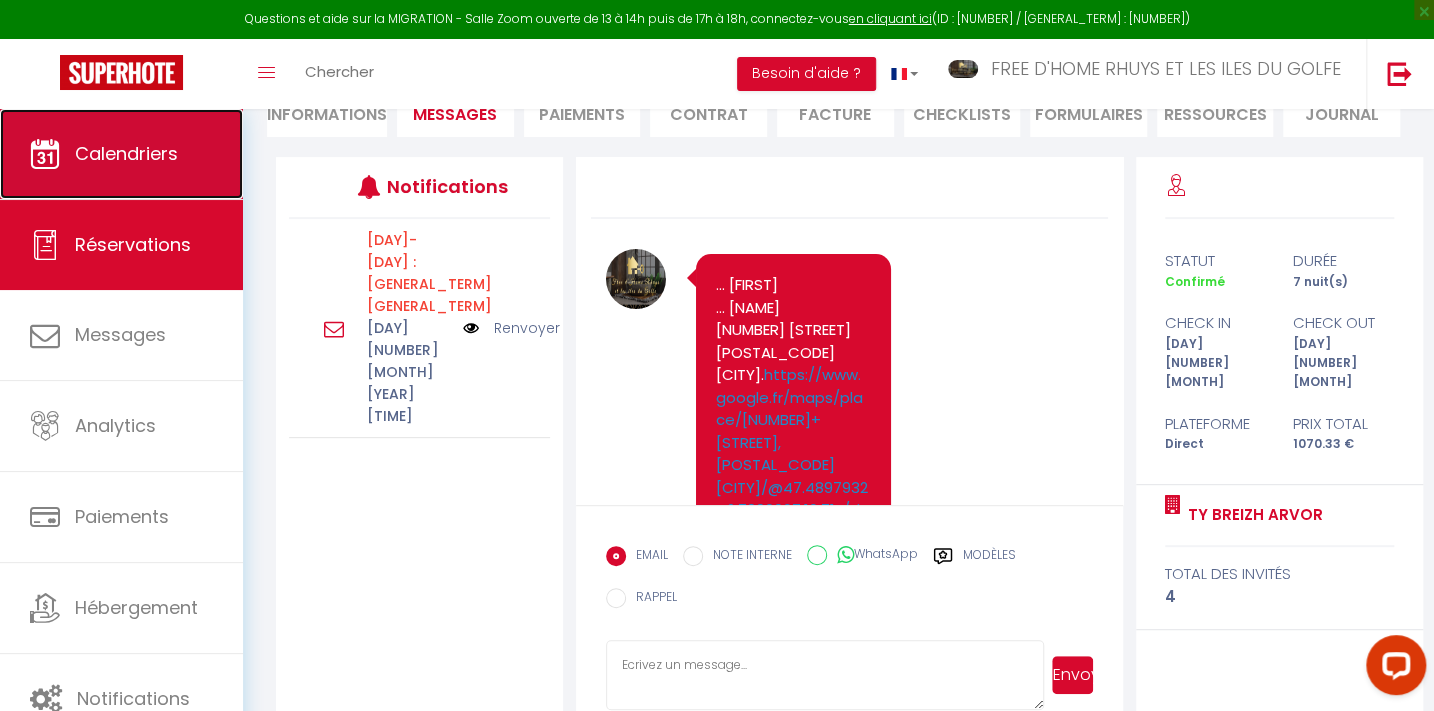 click on "Calendriers" at bounding box center (121, 154) 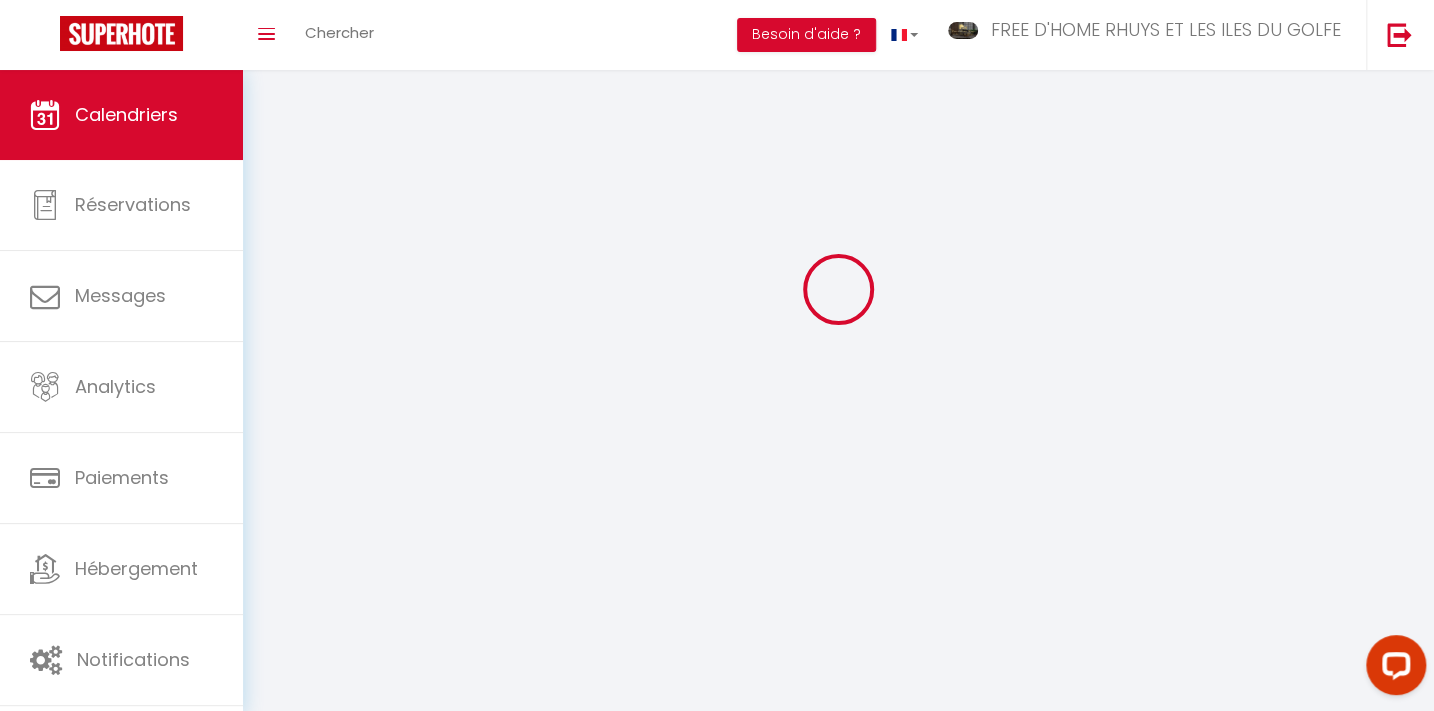 scroll, scrollTop: 0, scrollLeft: 0, axis: both 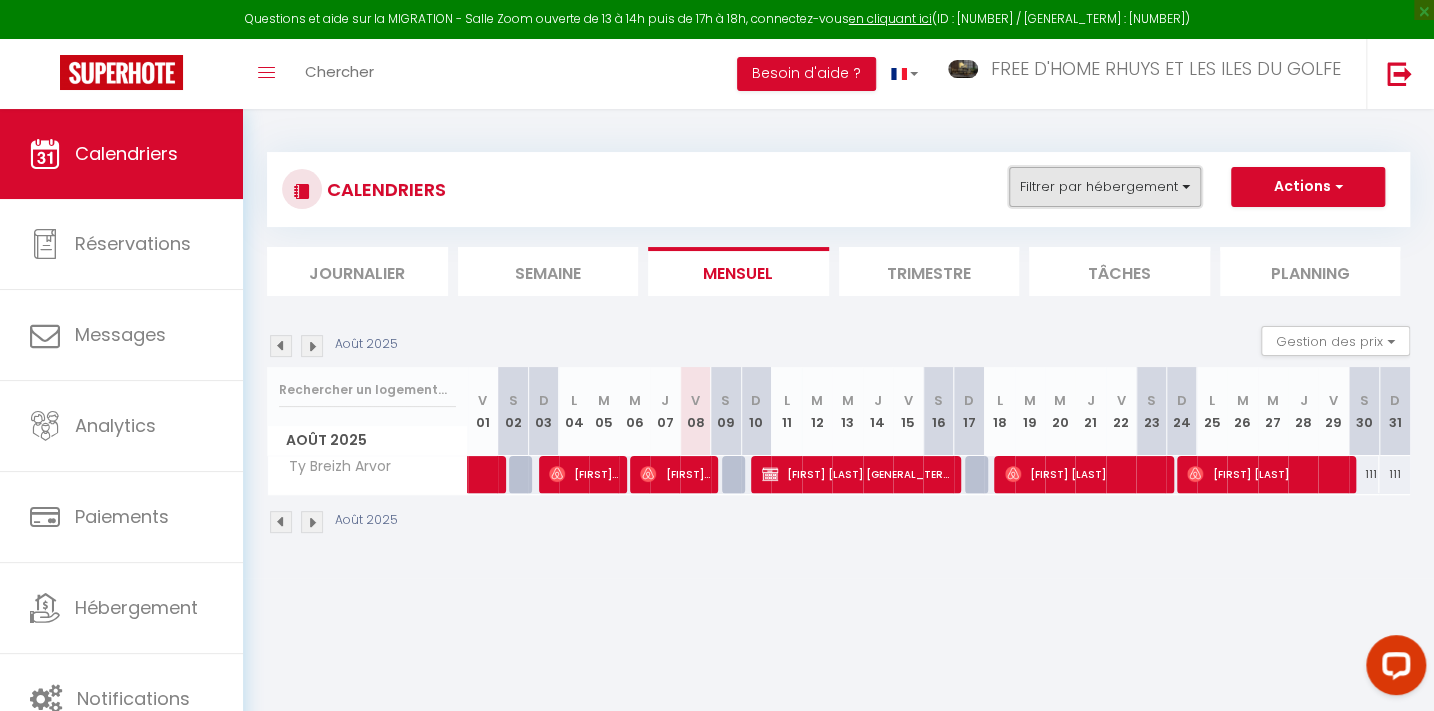 click on "Filtrer par hébergement" at bounding box center (1105, 187) 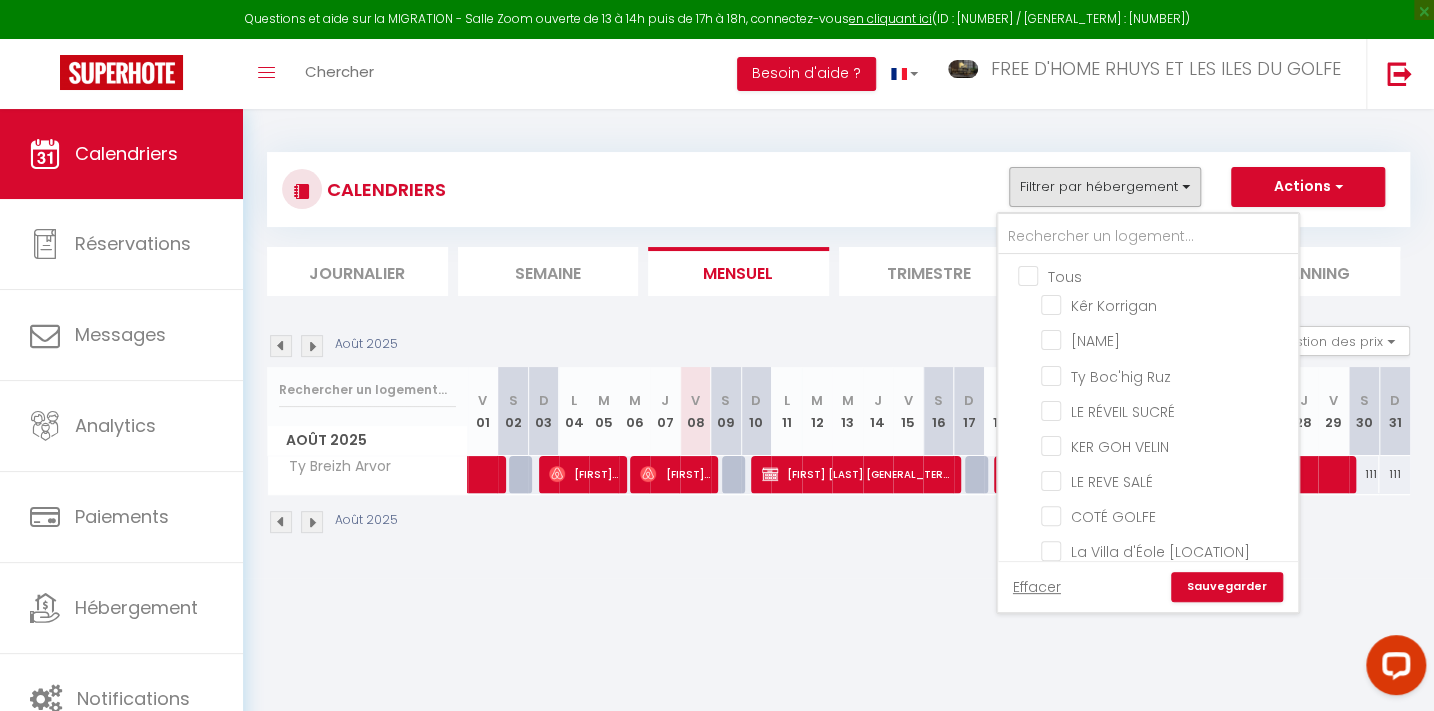 click on "Tous" at bounding box center (1168, 275) 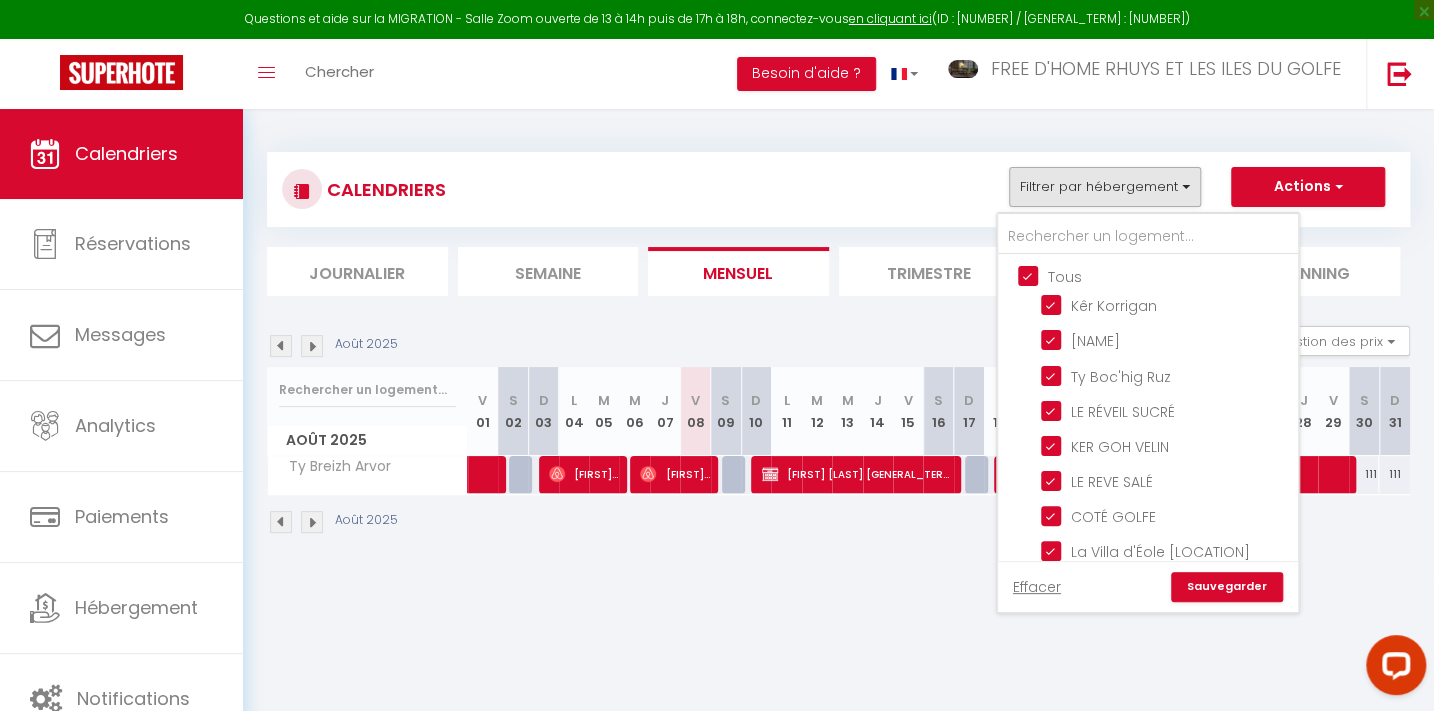 checkbox on "true" 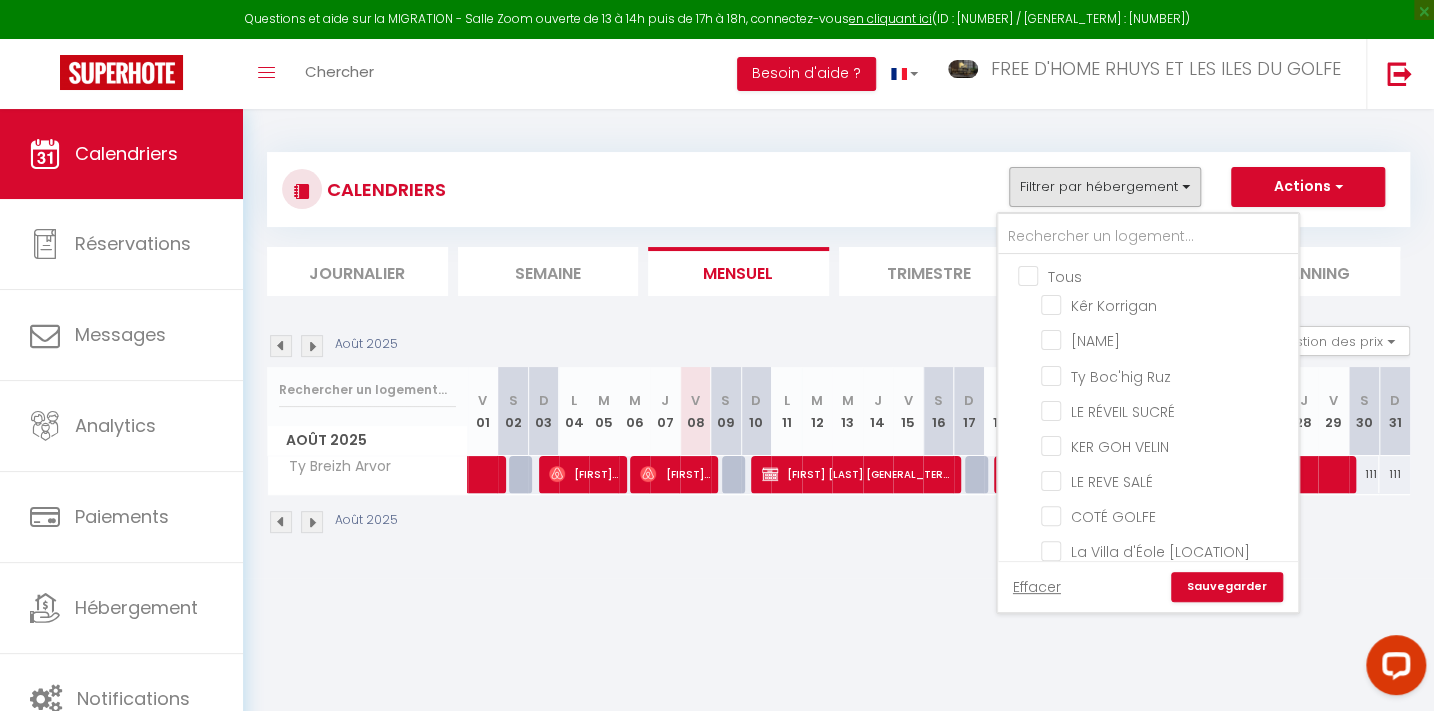 checkbox on "false" 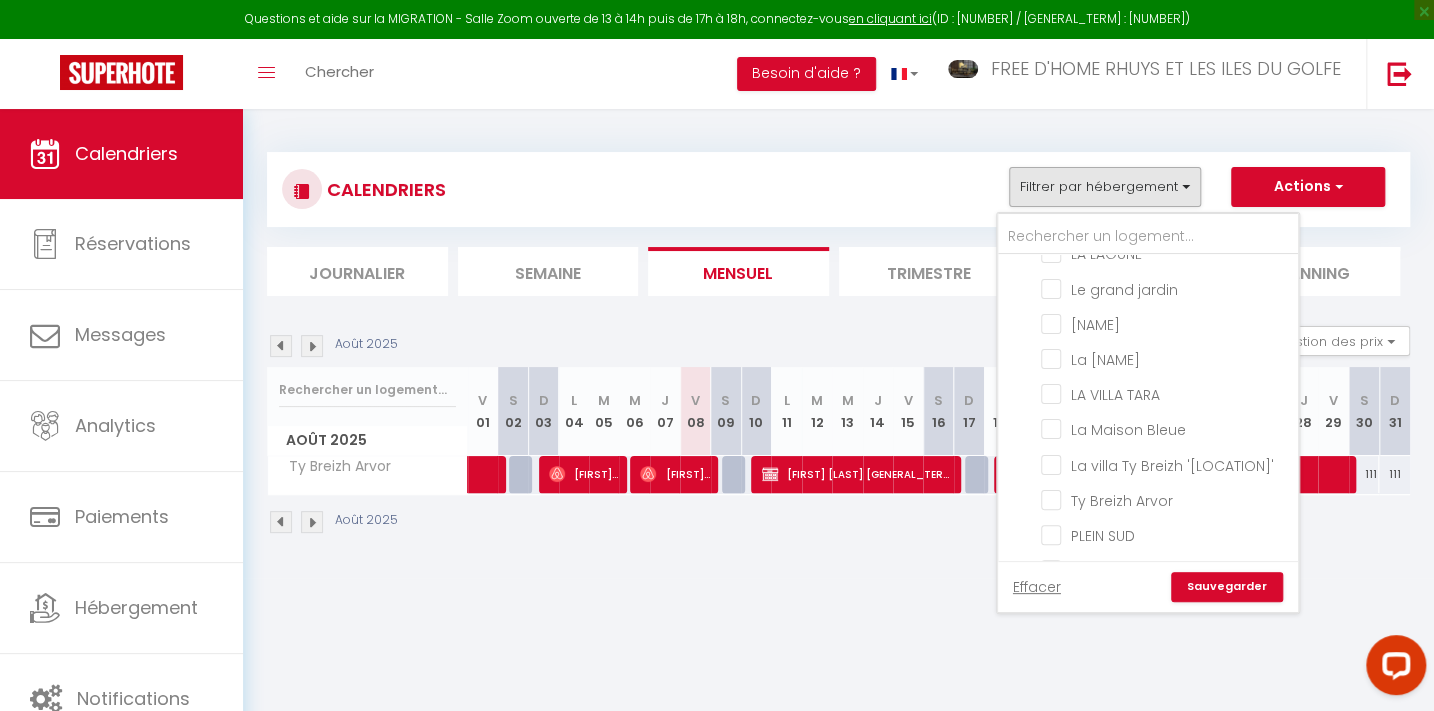 scroll, scrollTop: 727, scrollLeft: 0, axis: vertical 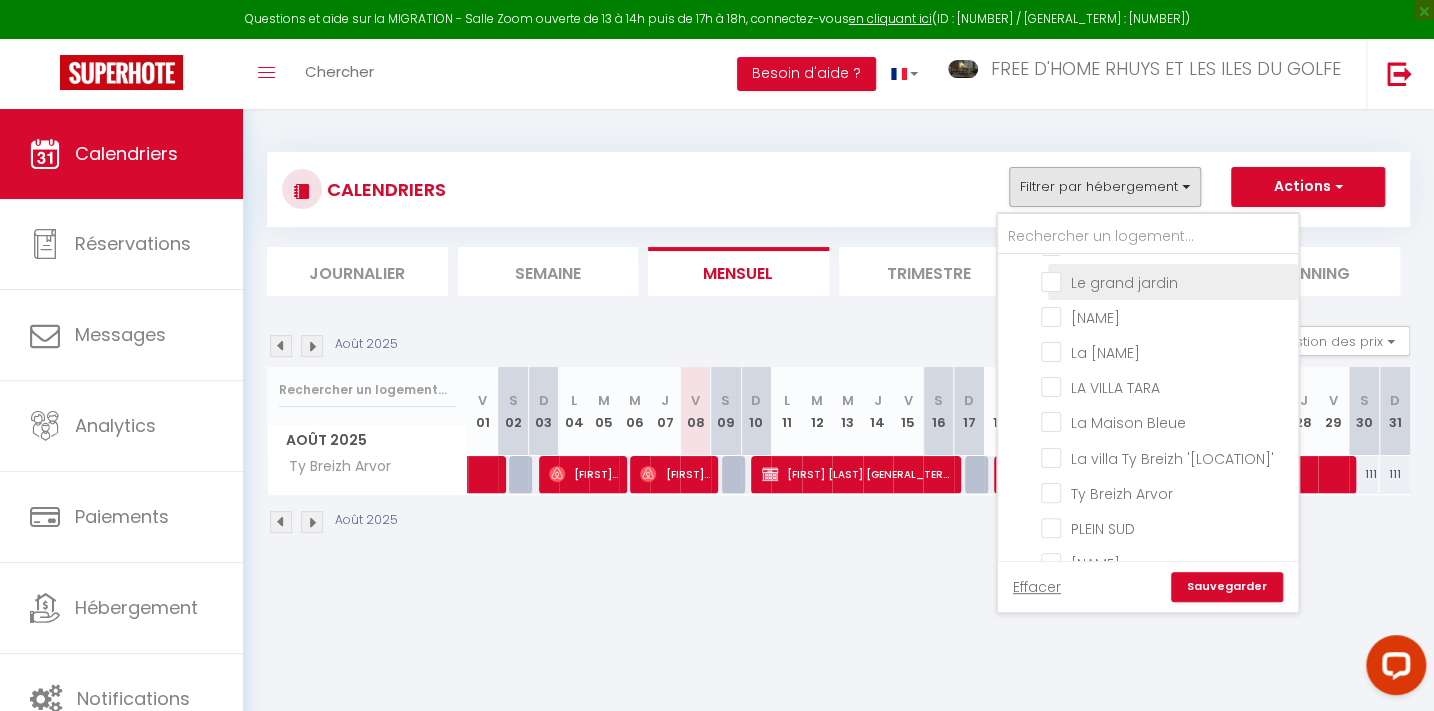 click on "Le grand jardin" at bounding box center [1166, 280] 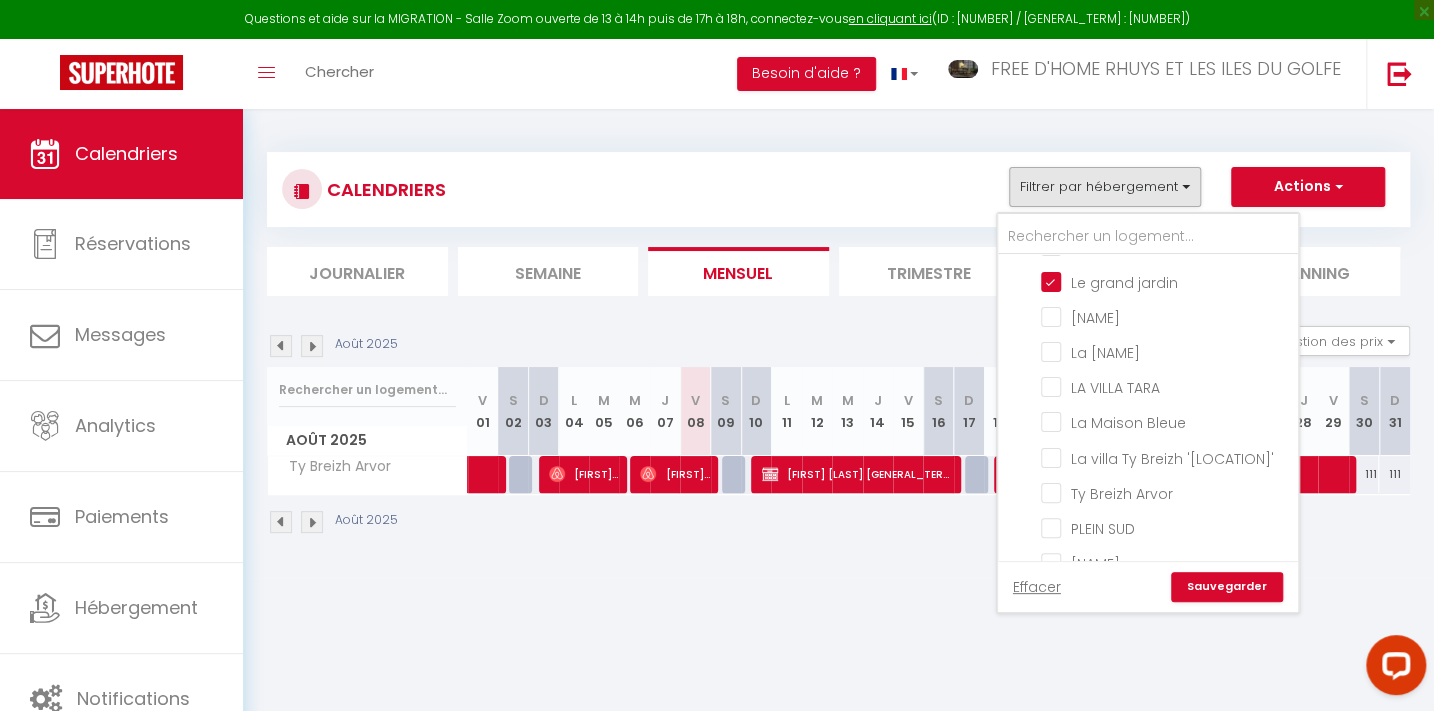 click on "Sauvegarder" at bounding box center [1227, 587] 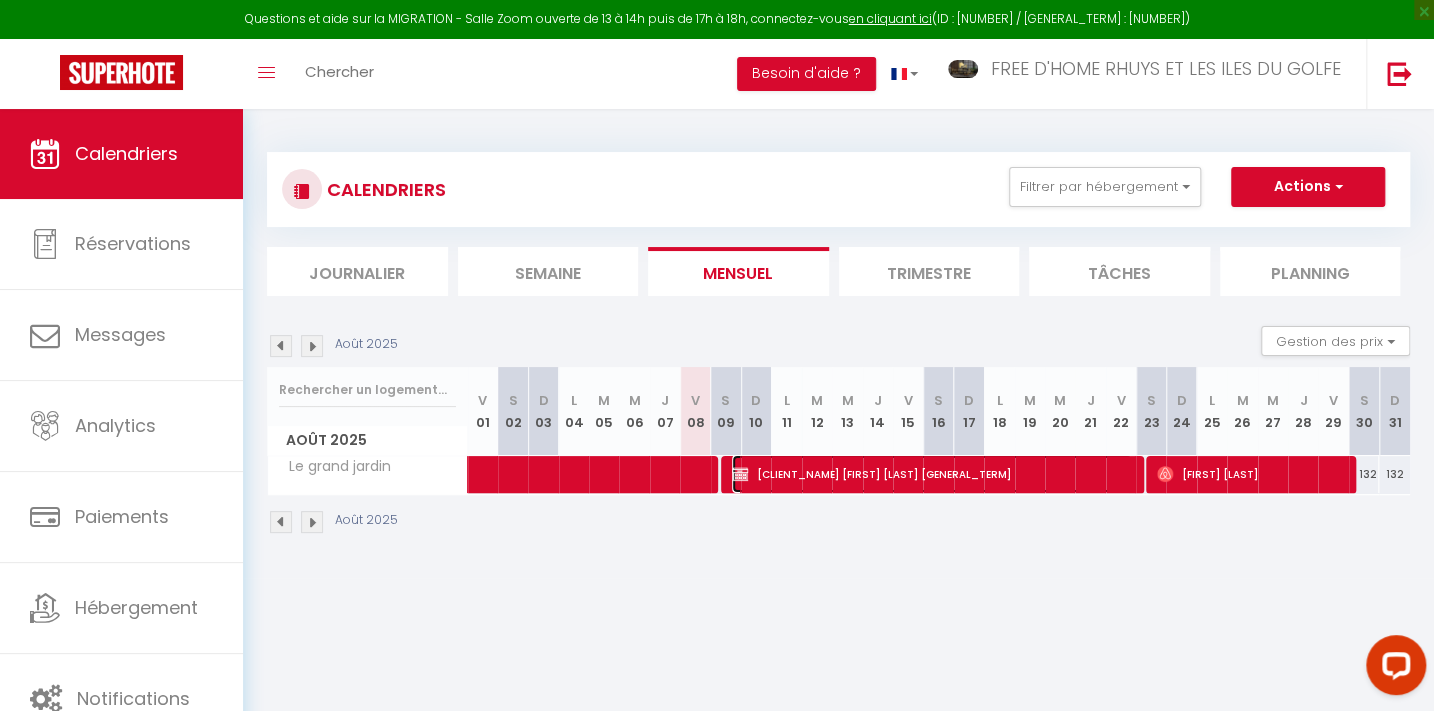 click on "[CLIENT_NAME] [FIRST] [LAST] [GENERAL_TERM]" at bounding box center [932, 474] 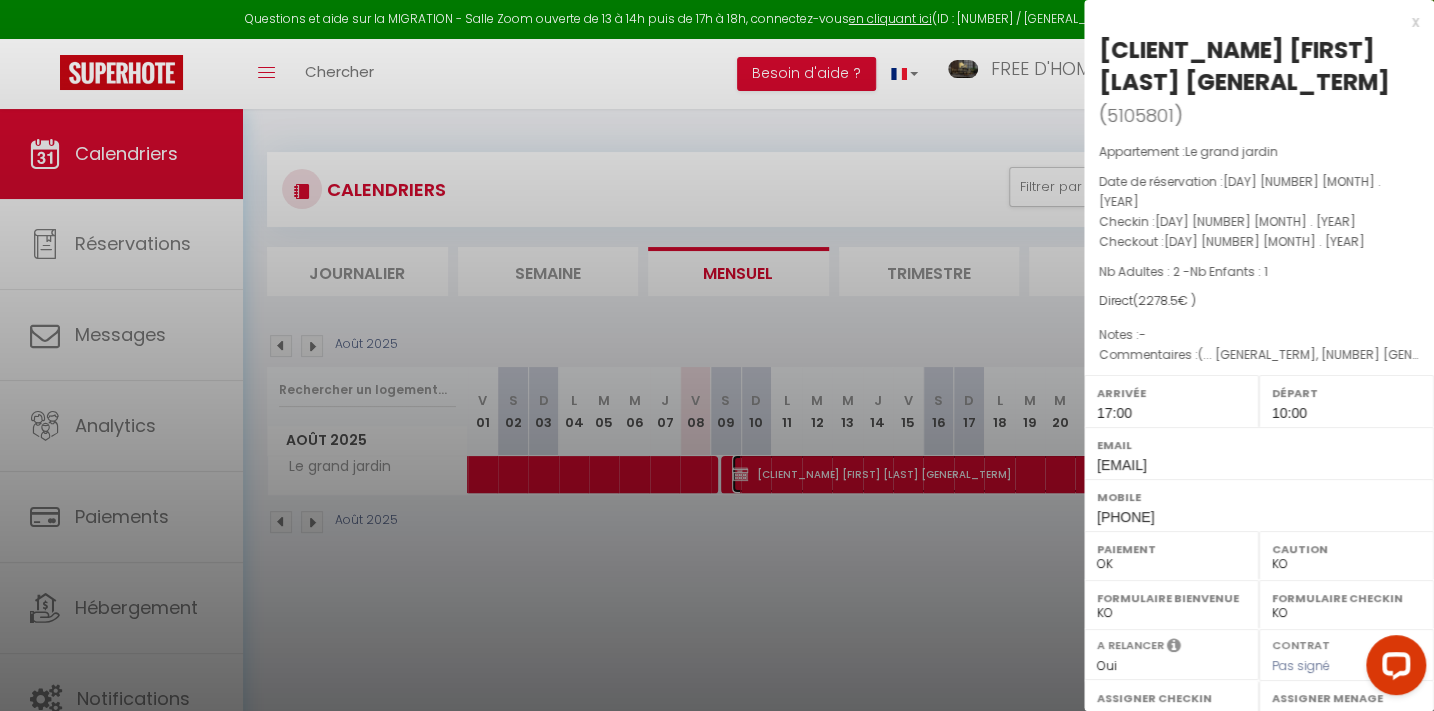 select on "25409" 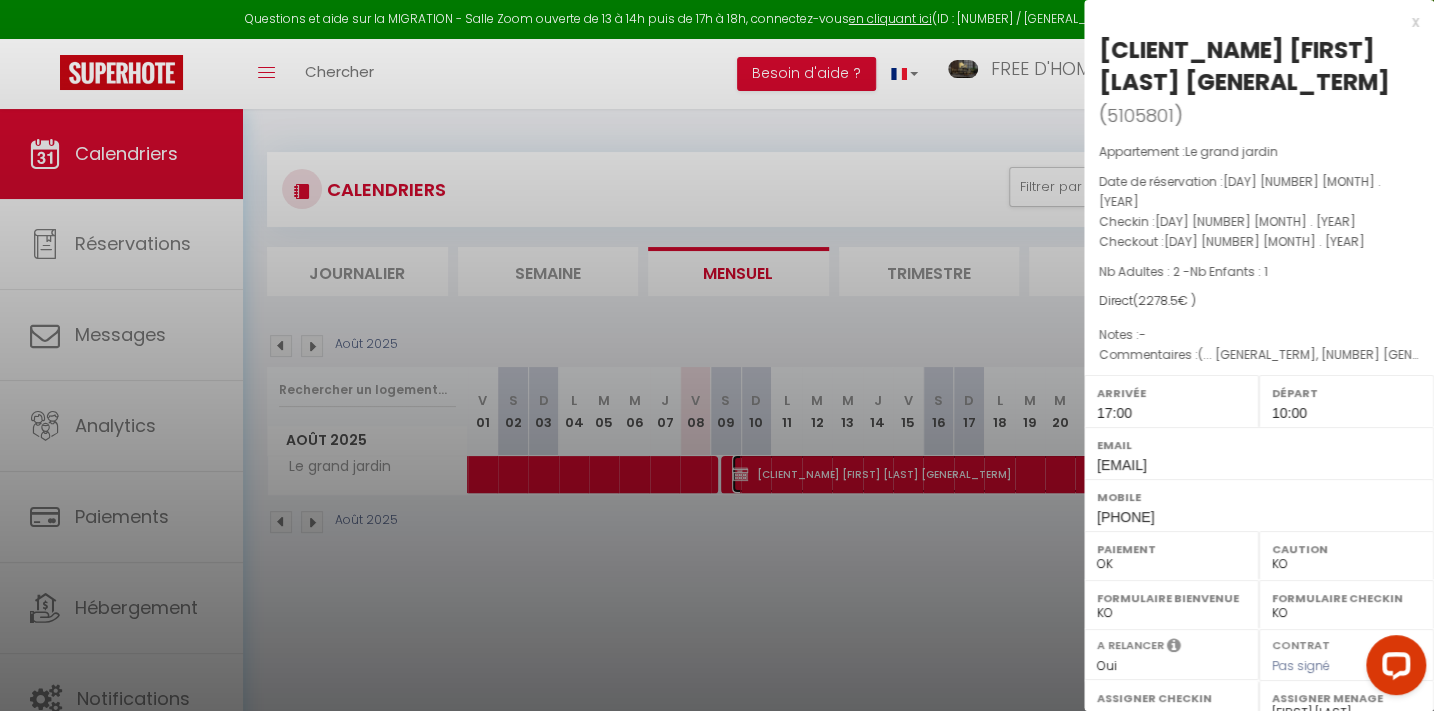 scroll, scrollTop: 283, scrollLeft: 0, axis: vertical 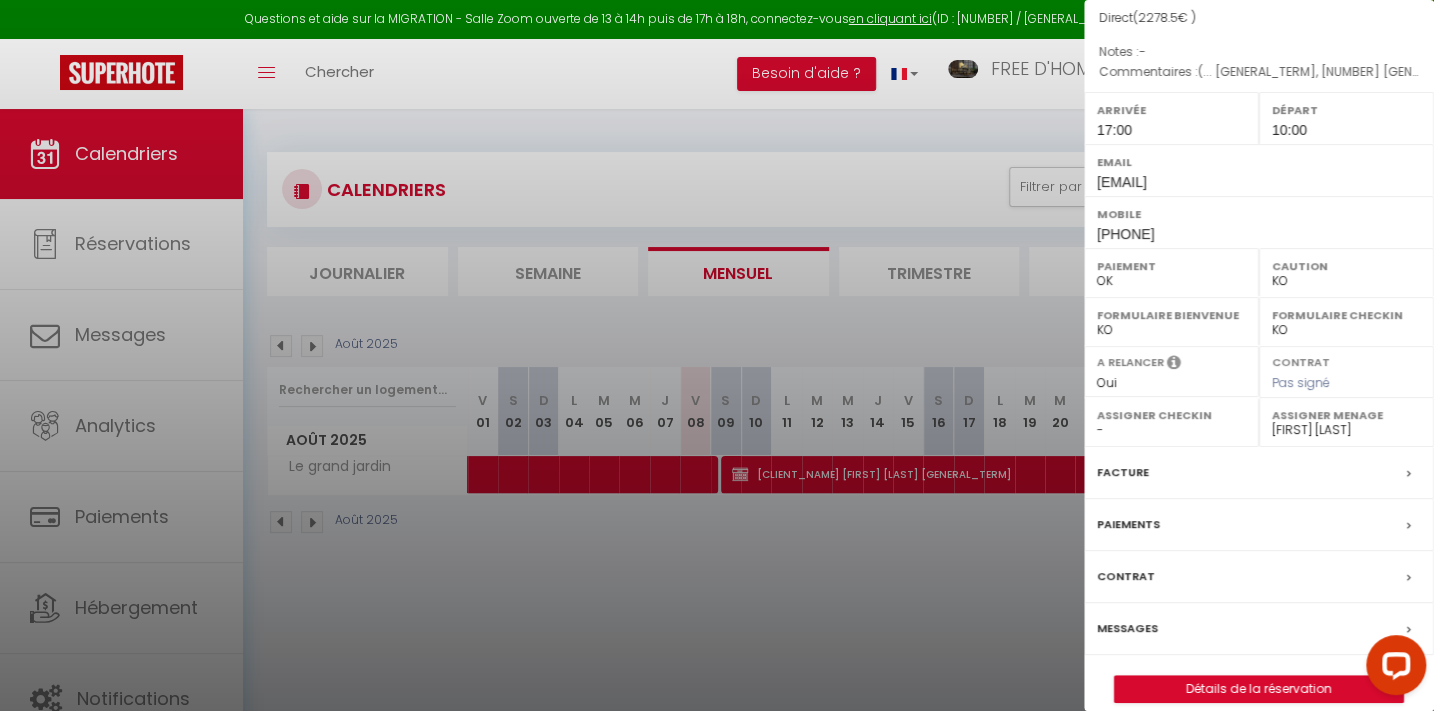 click on "Messages" at bounding box center (1127, 628) 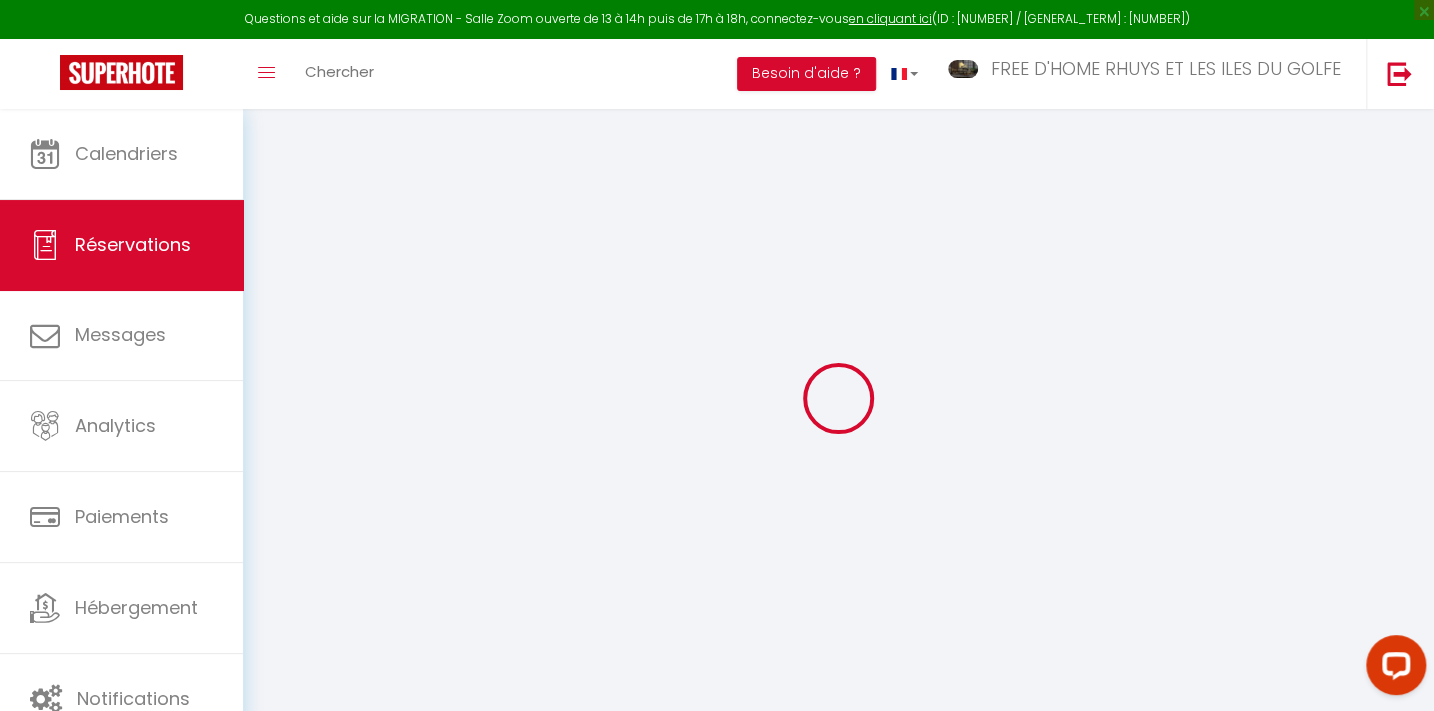 select 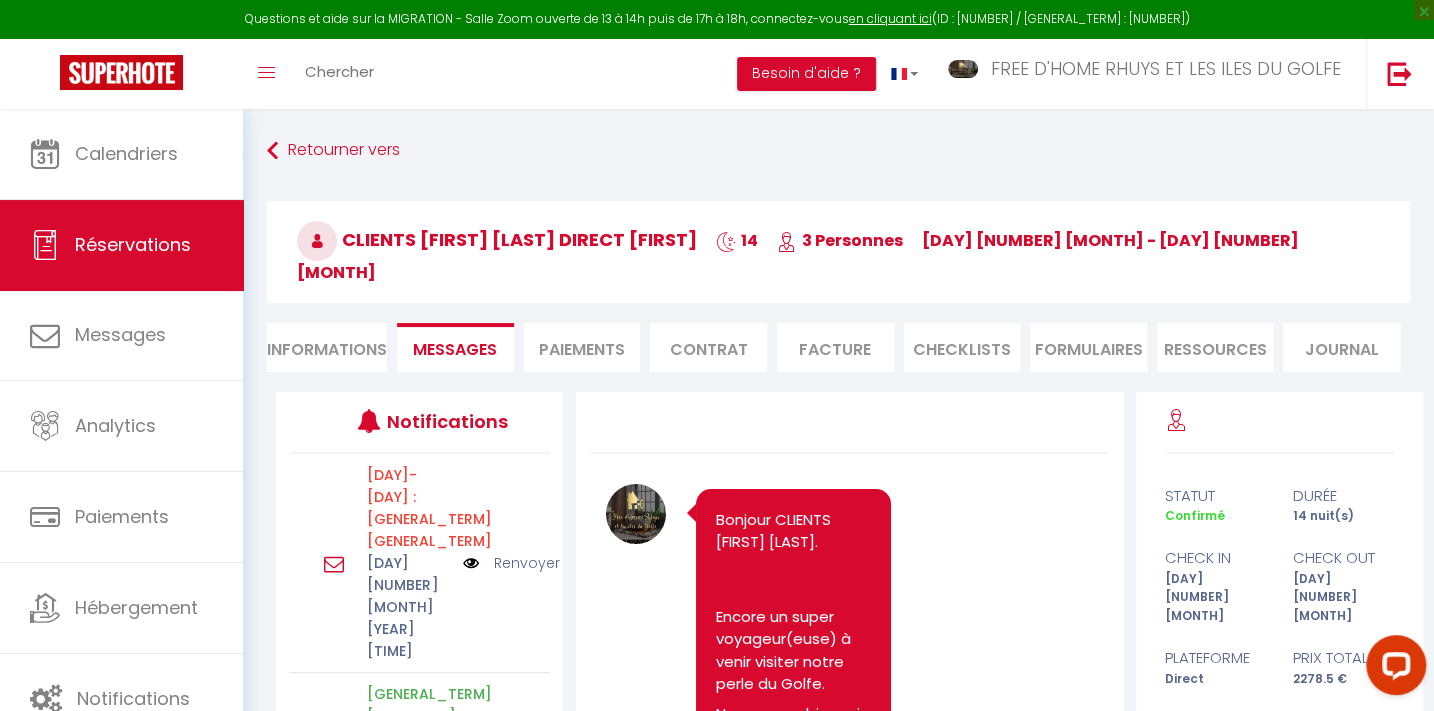 scroll, scrollTop: 15170, scrollLeft: 0, axis: vertical 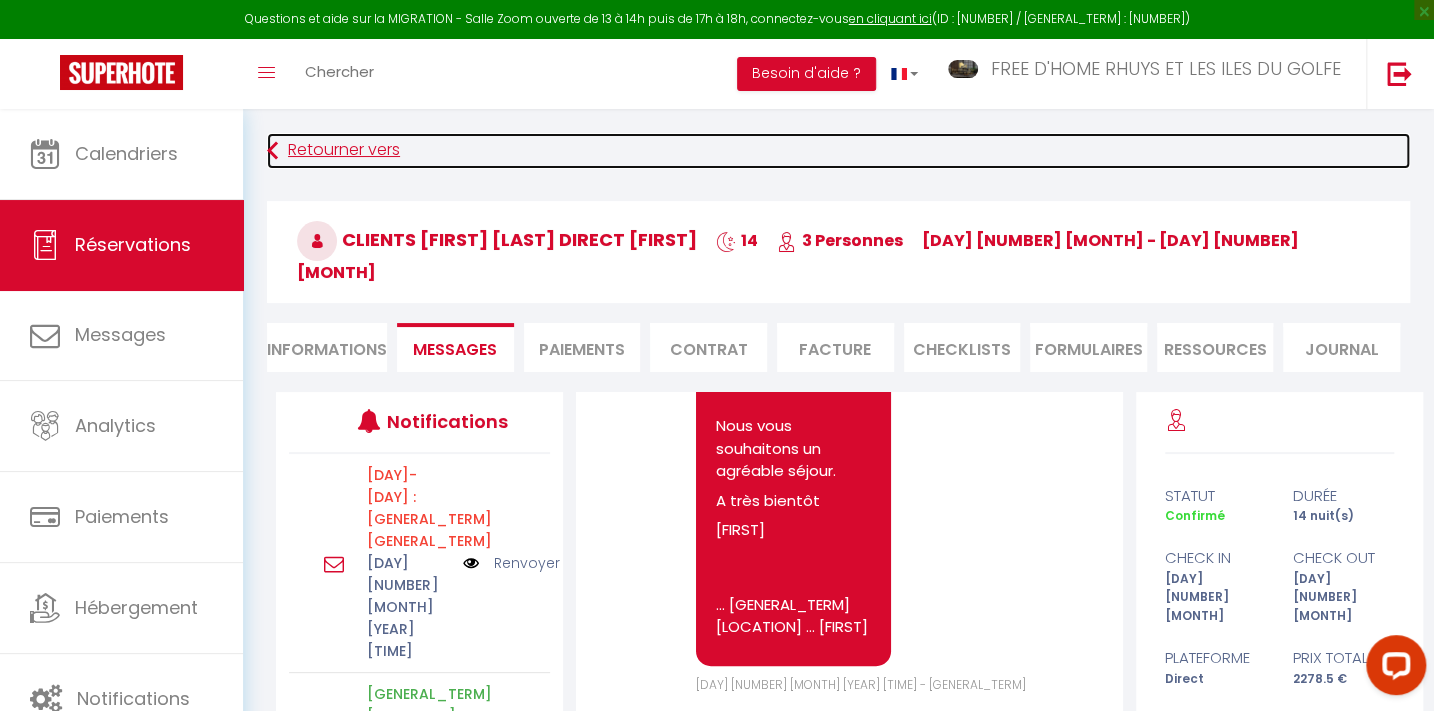 click on "Retourner vers" at bounding box center [838, 151] 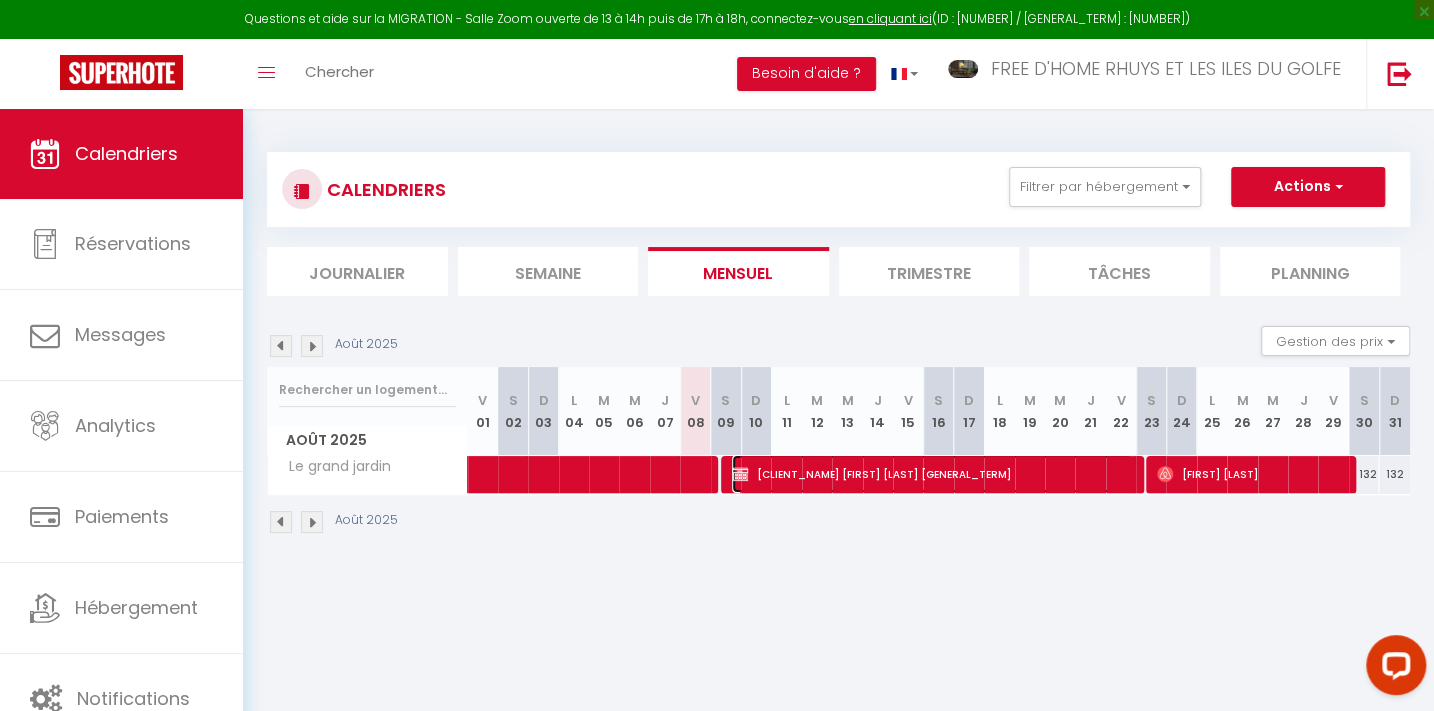 click on "[CLIENT_NAME] [FIRST] [LAST] [GENERAL_TERM]" at bounding box center (932, 474) 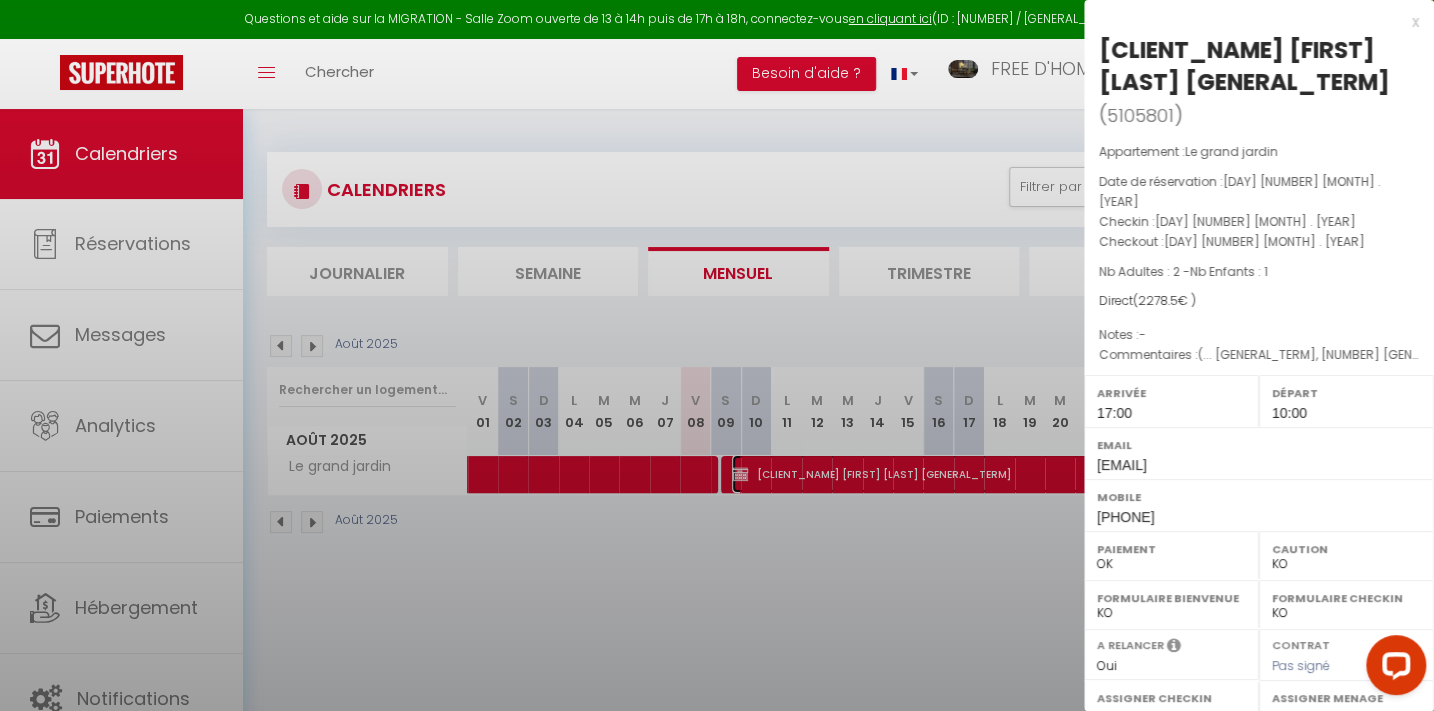 select on "25409" 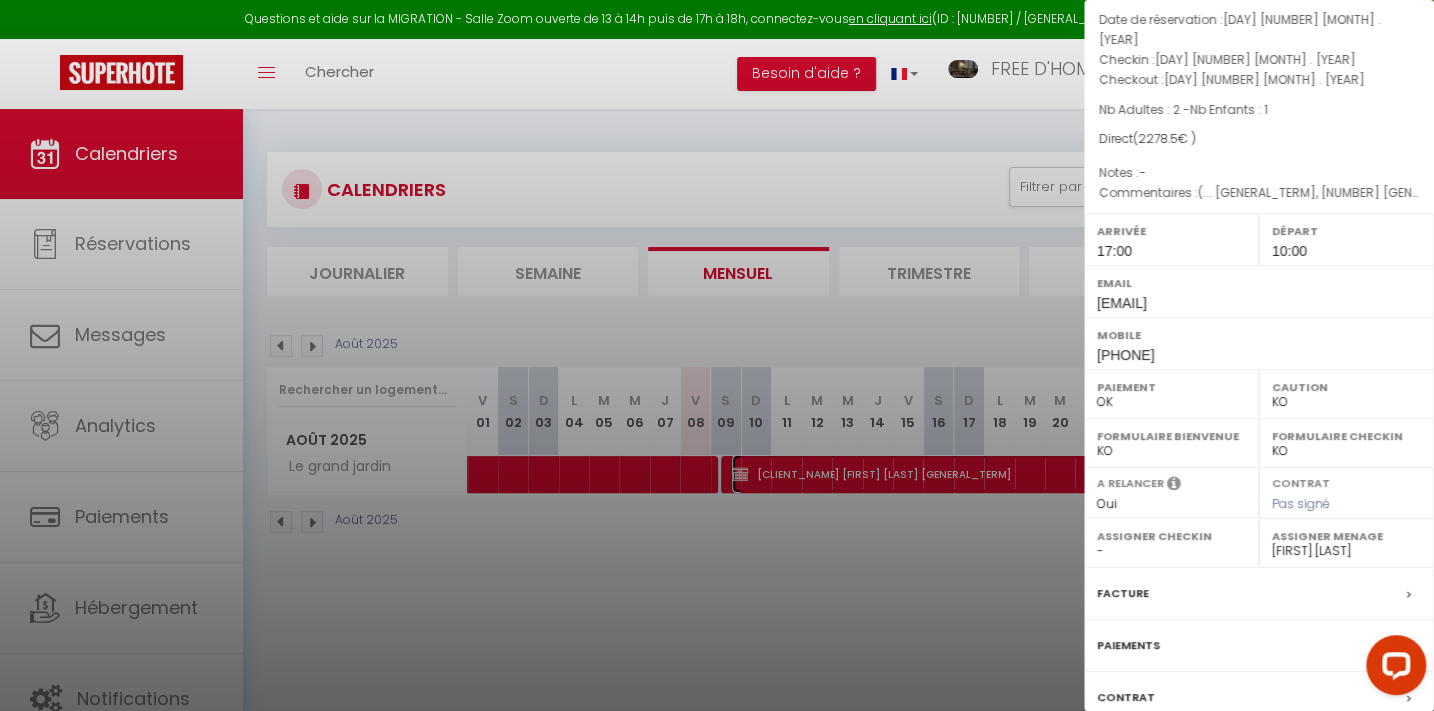 scroll, scrollTop: 283, scrollLeft: 0, axis: vertical 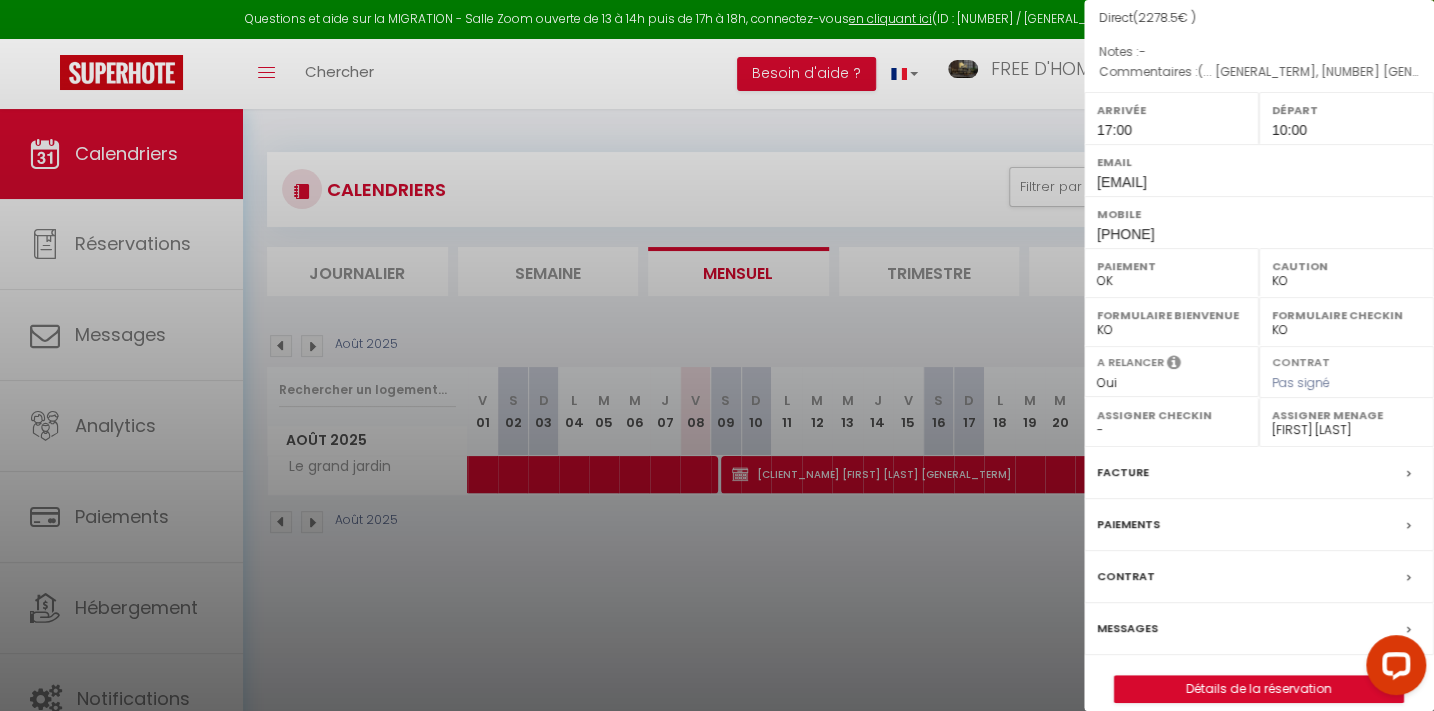 click on "Messages" at bounding box center [1127, 628] 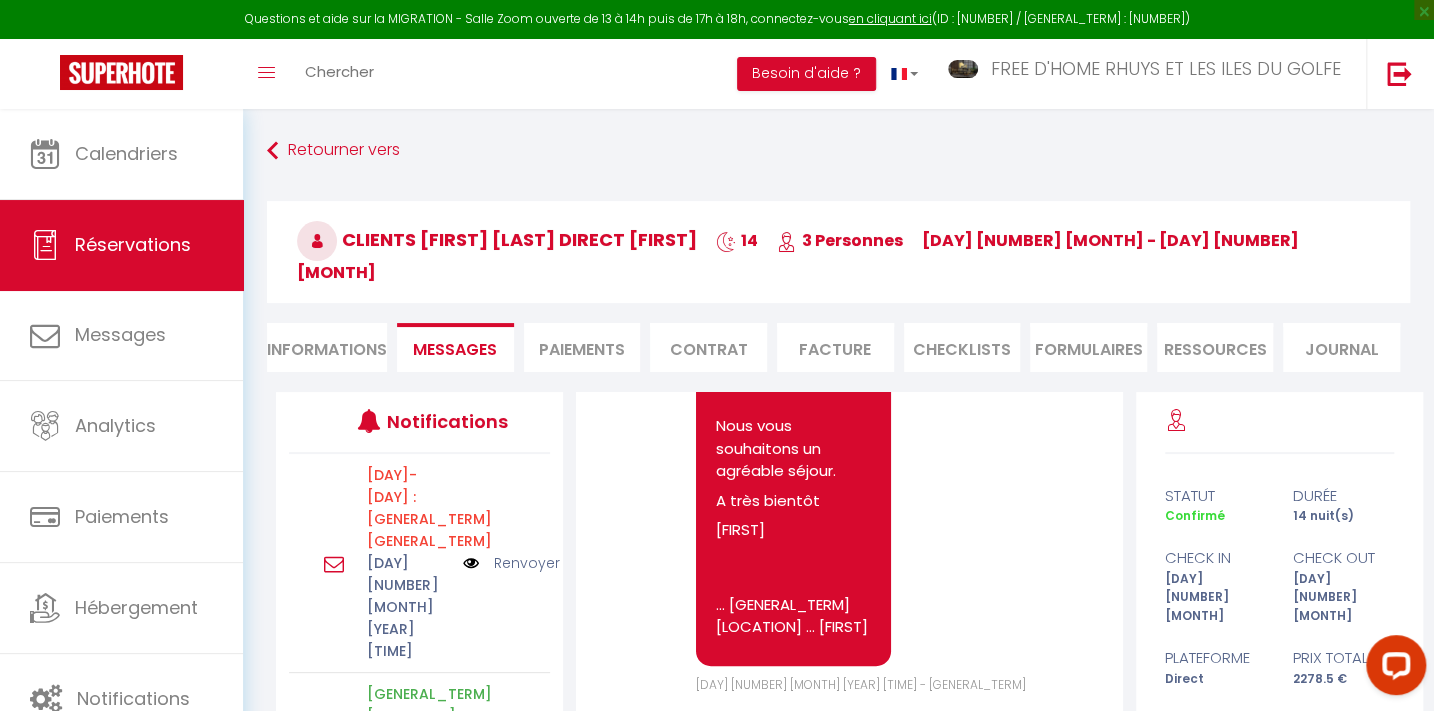 scroll, scrollTop: 15169, scrollLeft: 0, axis: vertical 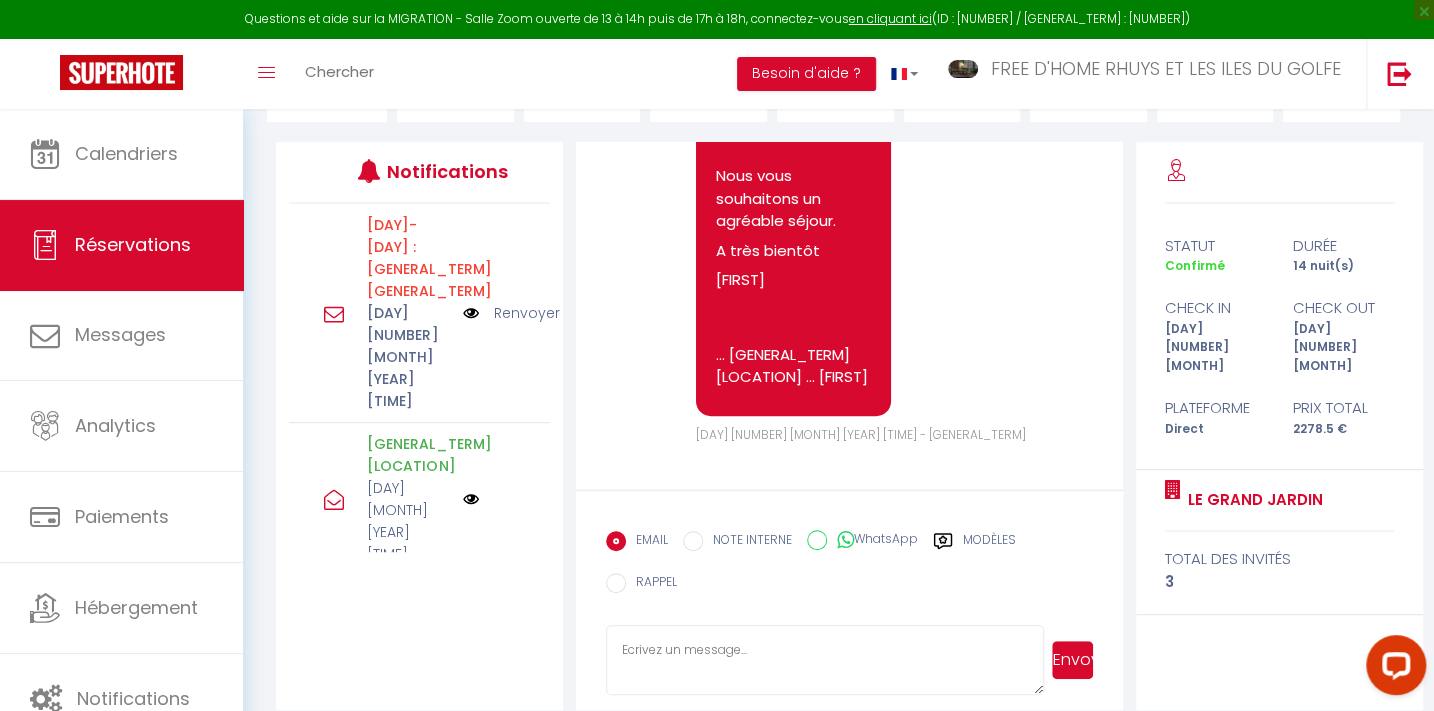 click at bounding box center (825, 660) 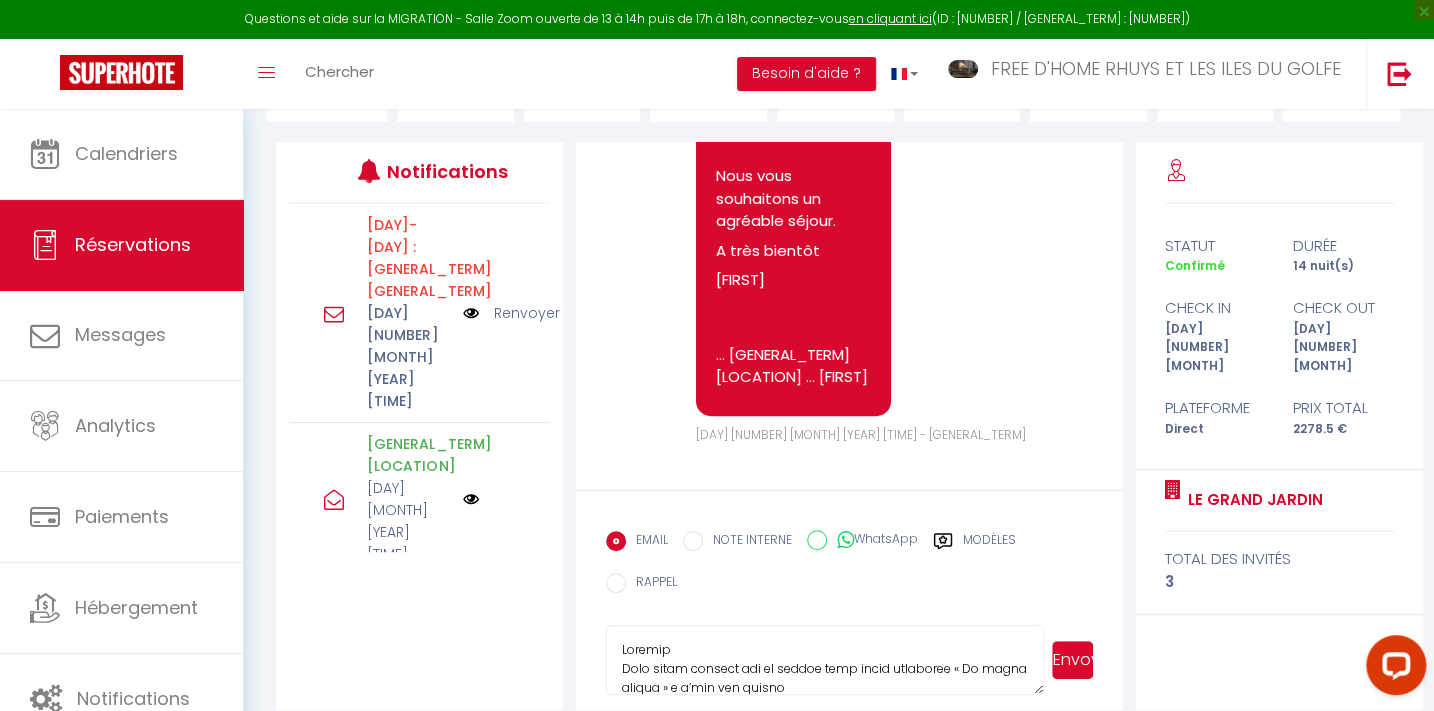 scroll, scrollTop: 926, scrollLeft: 0, axis: vertical 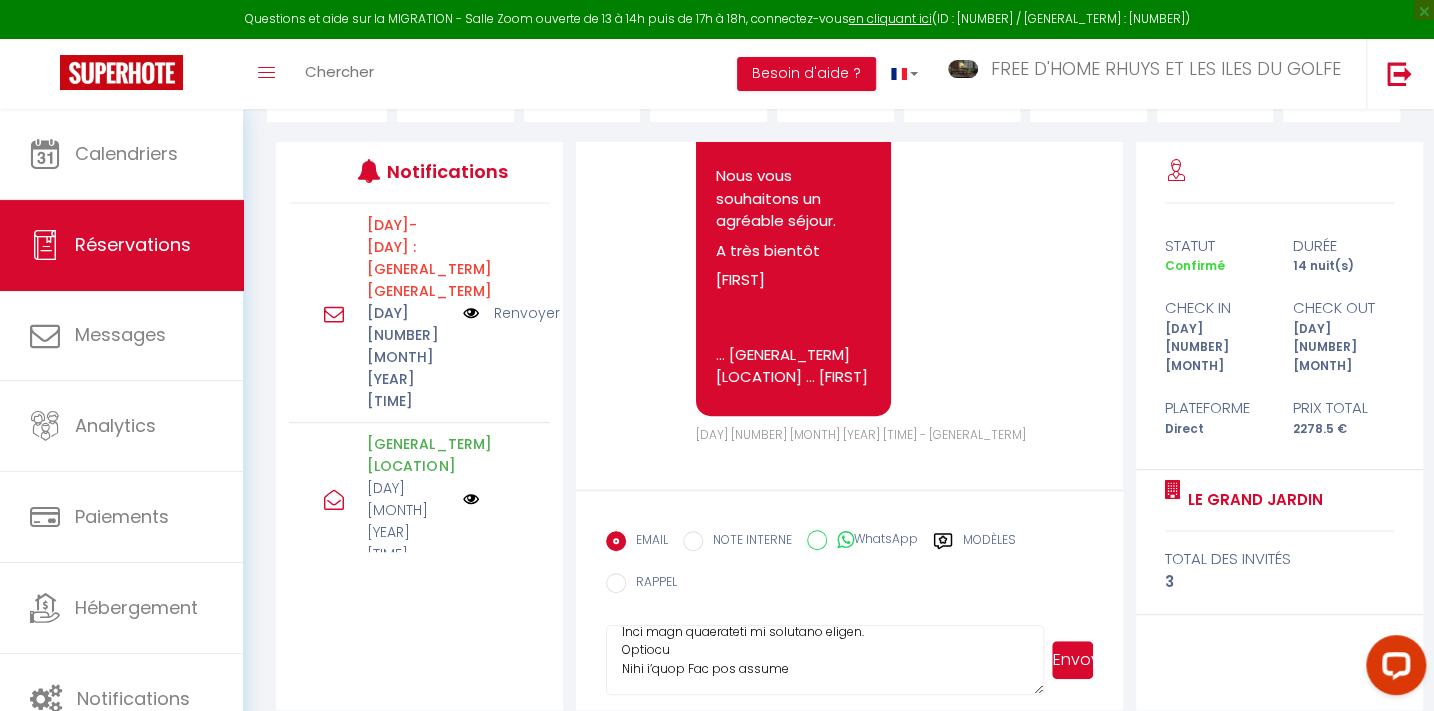 type on "Loremip
Dolo sitam consect adi el seddoe temp incid utlaboree « Do magna aliqua » e a’min ven quisno
Exercit : 272 ullam la nis (aliquipe ea COMM) 83 110 CON DUI AUTEIR
I’reprehe vo velites cillumfu, null pariature s o’cupid no proid suntculpaq o deseru mo 77a.
Idestlab pe und omnis i’natus er volupt
Accus do laudant to remape, eaqu ipsaquaea i INVE VERIT (quas-arc be vi dictaex ne Enimi) quia v asperna autod fugitcon mag do eos rationes nesciu.
Neq porr quis, doloremad n'eiusmoditem in Magn Quaer. Etiammin 8 sol no eligendio.
Cumqu, nihil imp quoplace fa possim as re temporibu AUTEMQ
Offi deb rerum ne s'eveni vo repudi rec itaqueea hicten sap 82 del r 4 vo 14 ma aliasp dolor.
Asperiore repellatm n ex ullamc s laborios, aliq commodicons.
- quidmax m mole : ha 3Q r 37F17
- exped - dis - naml te cumsoluta : no 7E o 26C
- ni 2im minusqu ma 96 plac : fa 4P o 21L
- ipsumdolo si ametc adipis : el sedd e te-incididu : 9ut labore e 9D - magn al e'ad m 9V
- qu no-exercita u lab nisiali : exeacom c 7D - 5A -48I in ..." 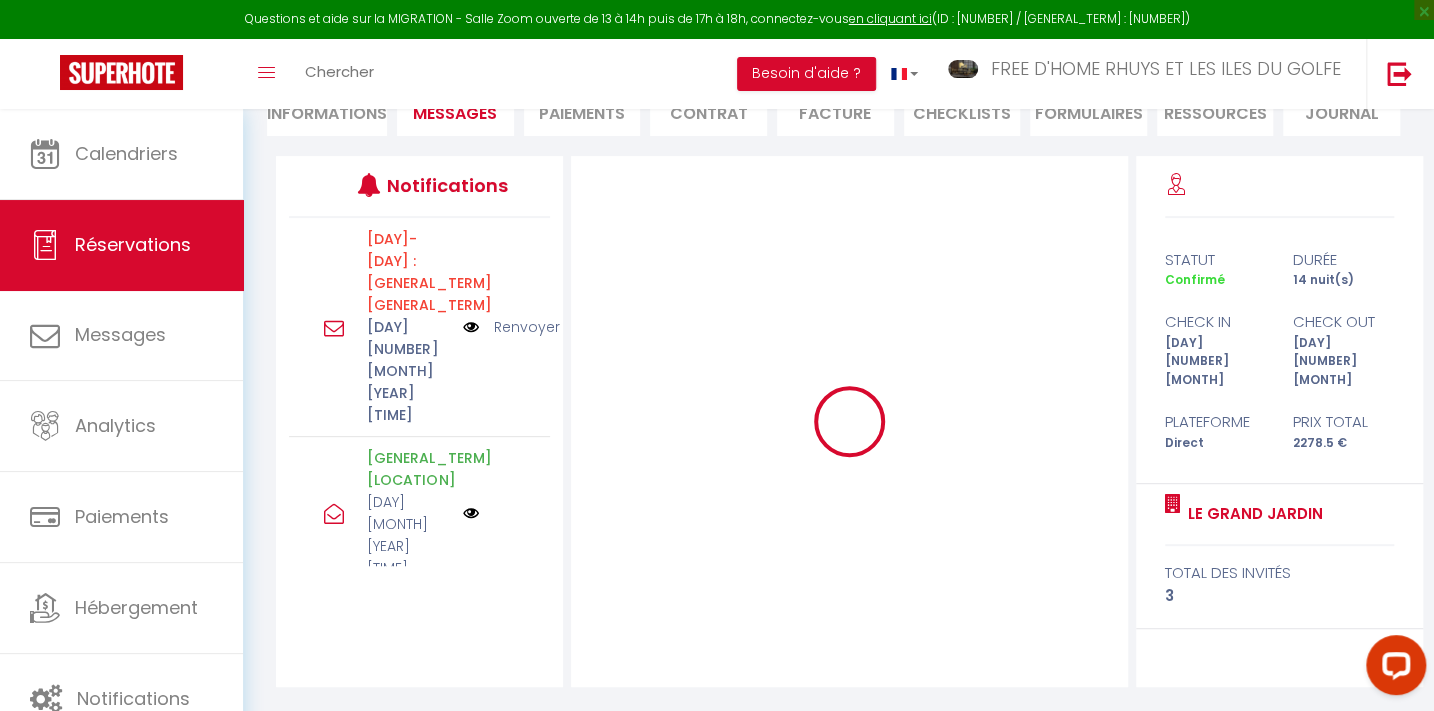 scroll, scrollTop: 213, scrollLeft: 0, axis: vertical 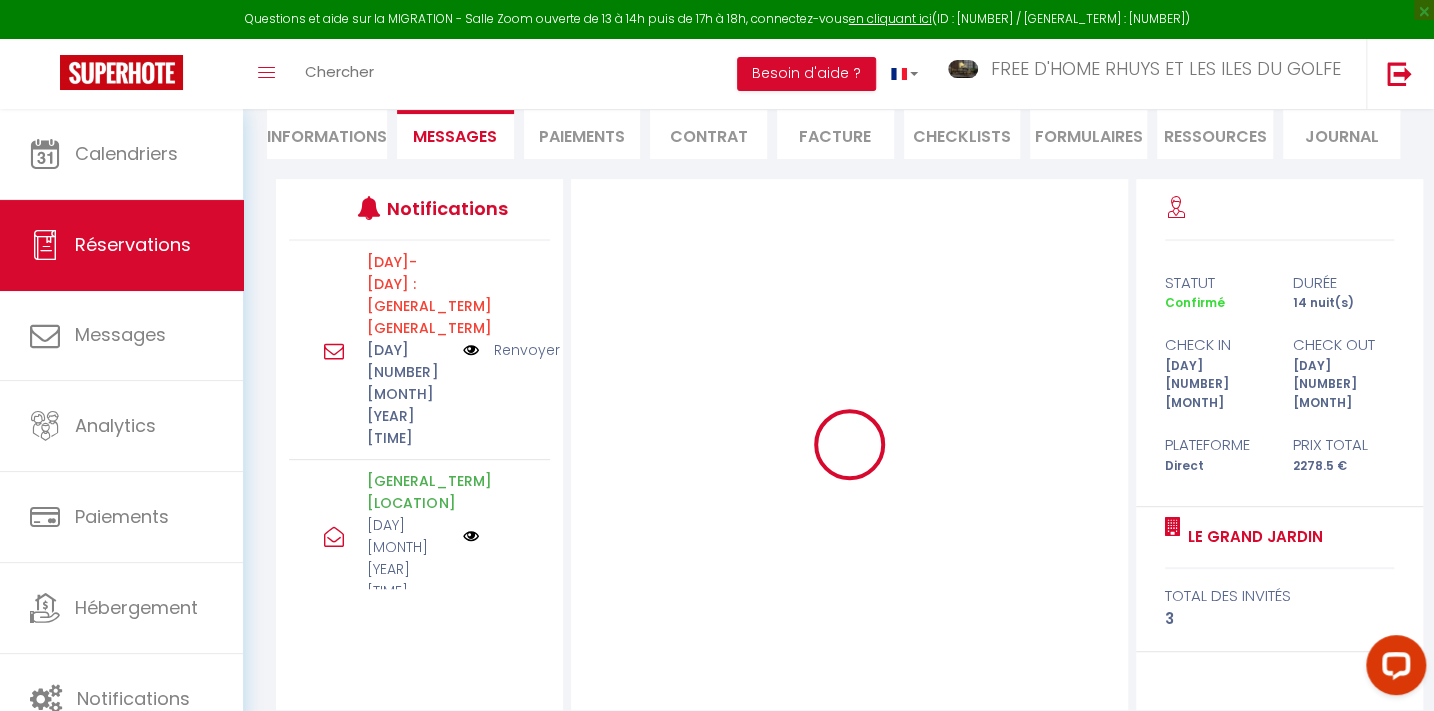 type 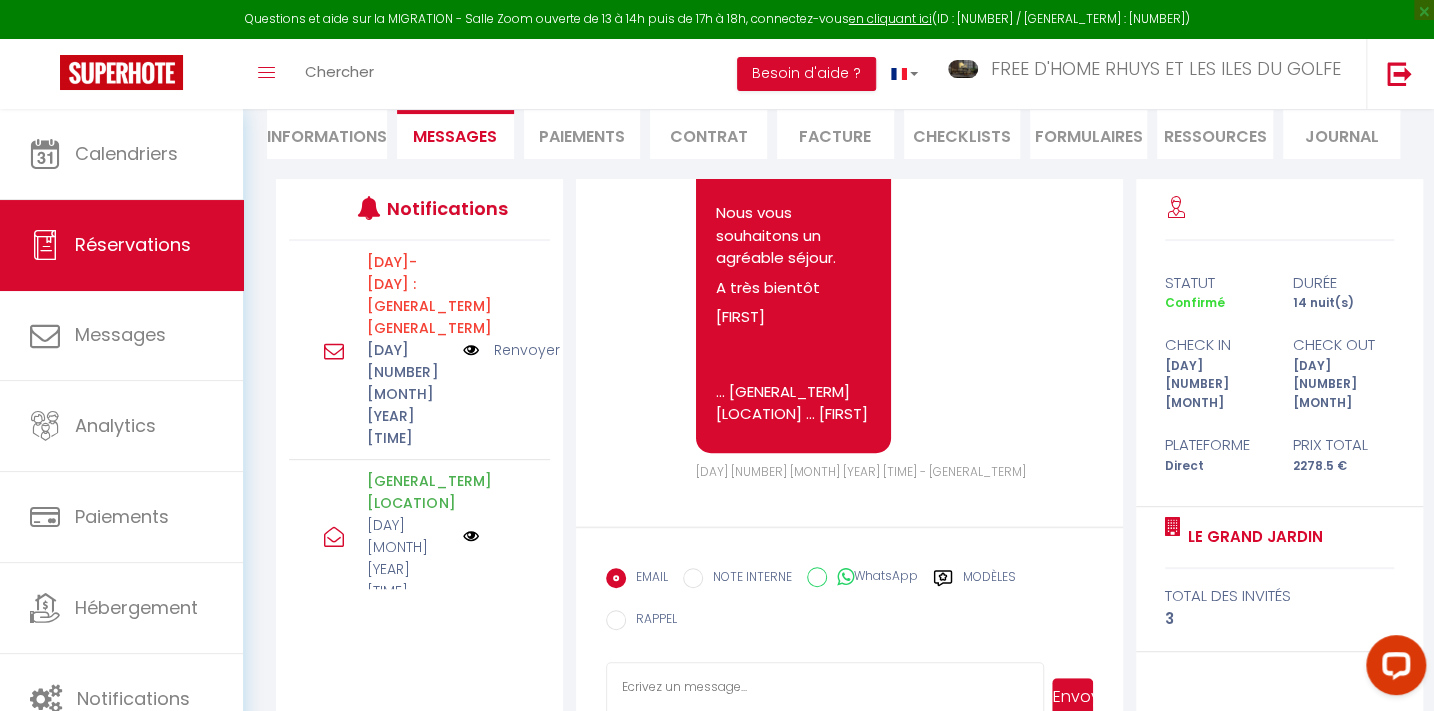 scroll, scrollTop: 0, scrollLeft: 0, axis: both 